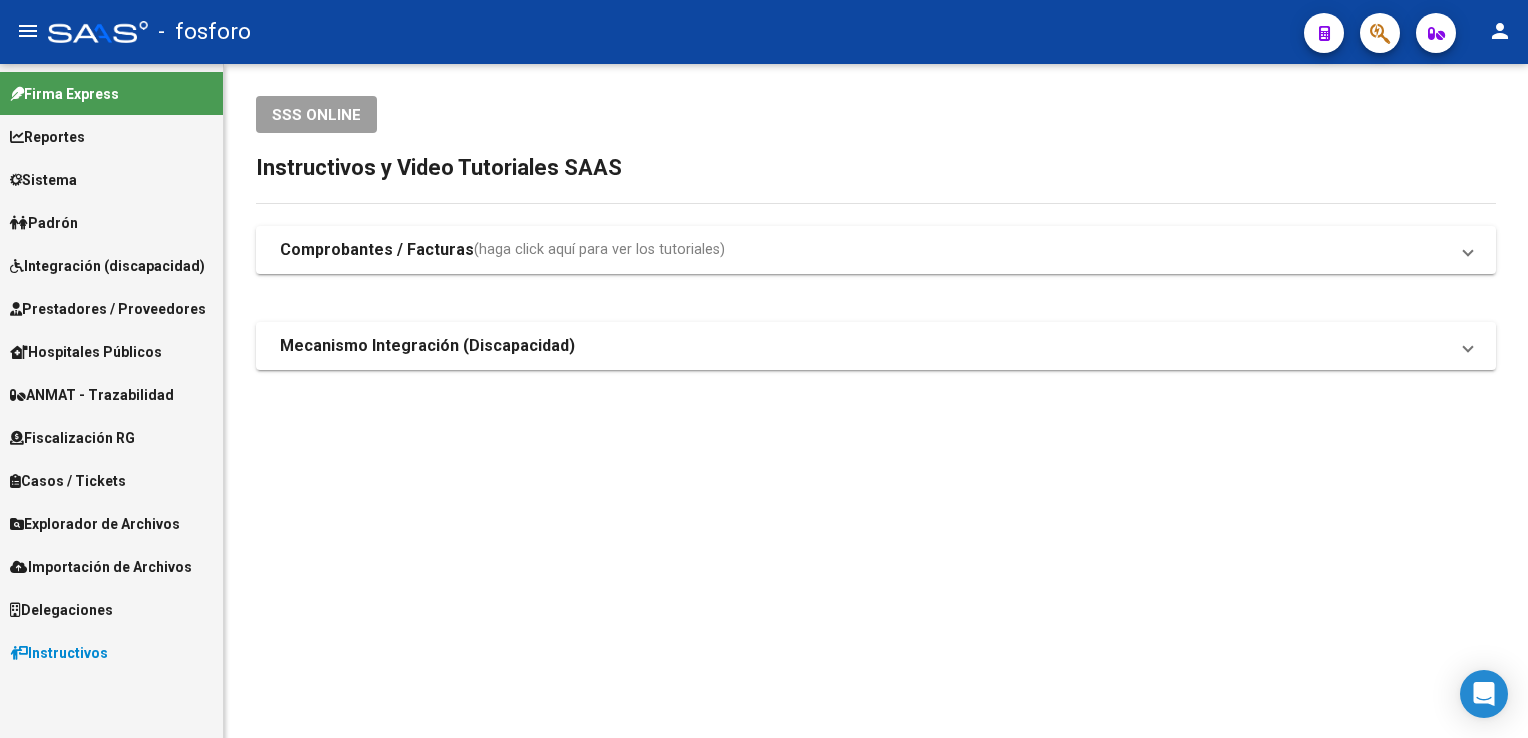scroll, scrollTop: 0, scrollLeft: 0, axis: both 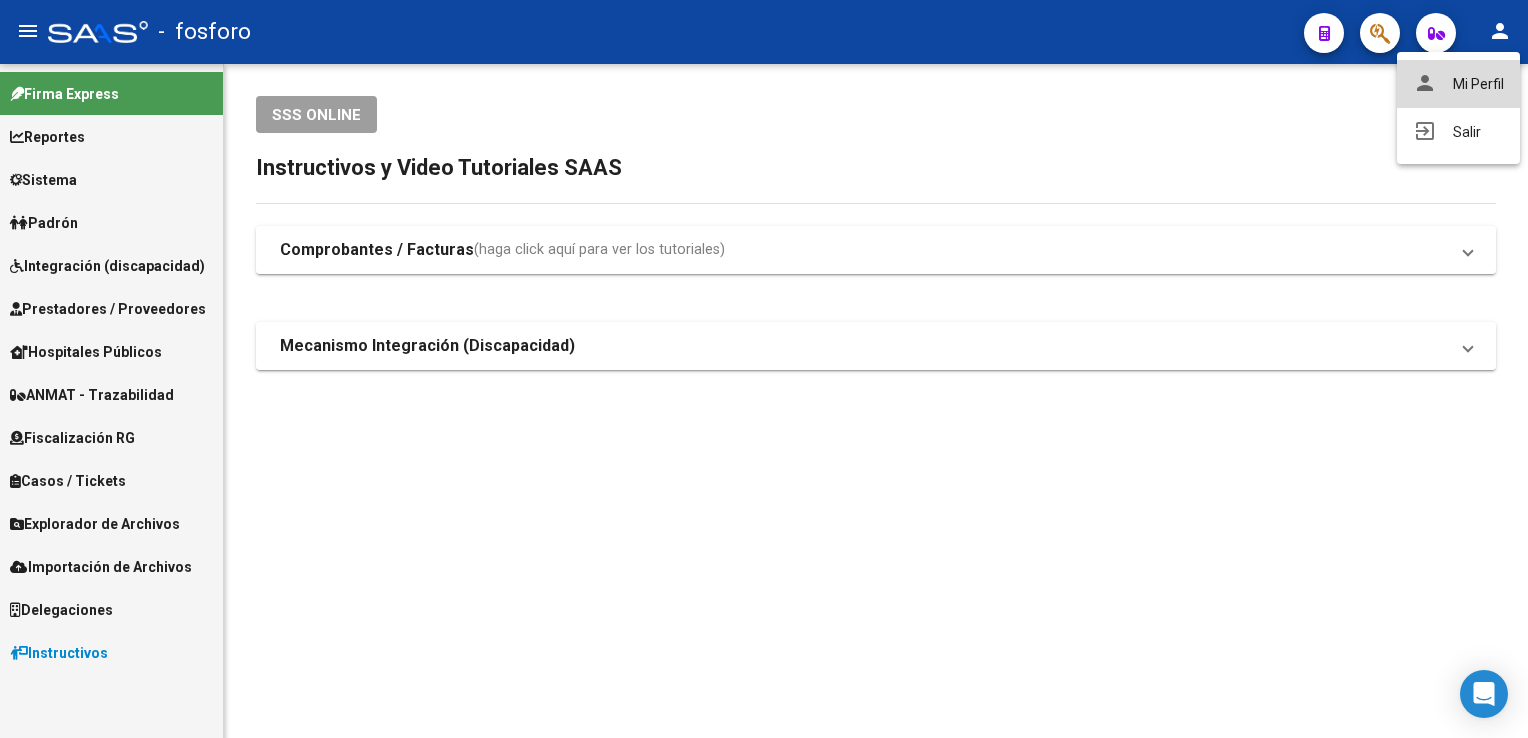 click on "person  Mi Perfil" at bounding box center (1458, 84) 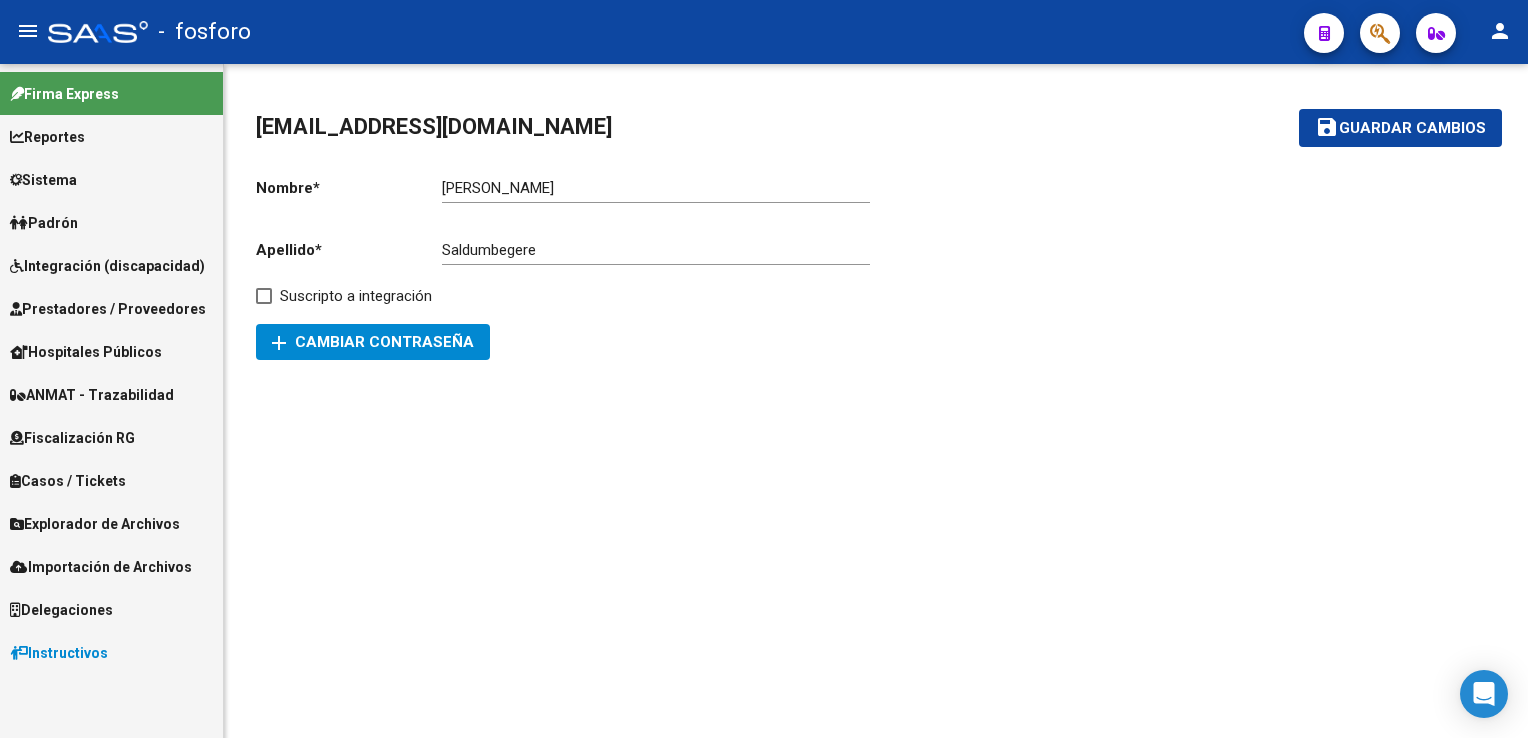 click on "add  Cambiar Contraseña" 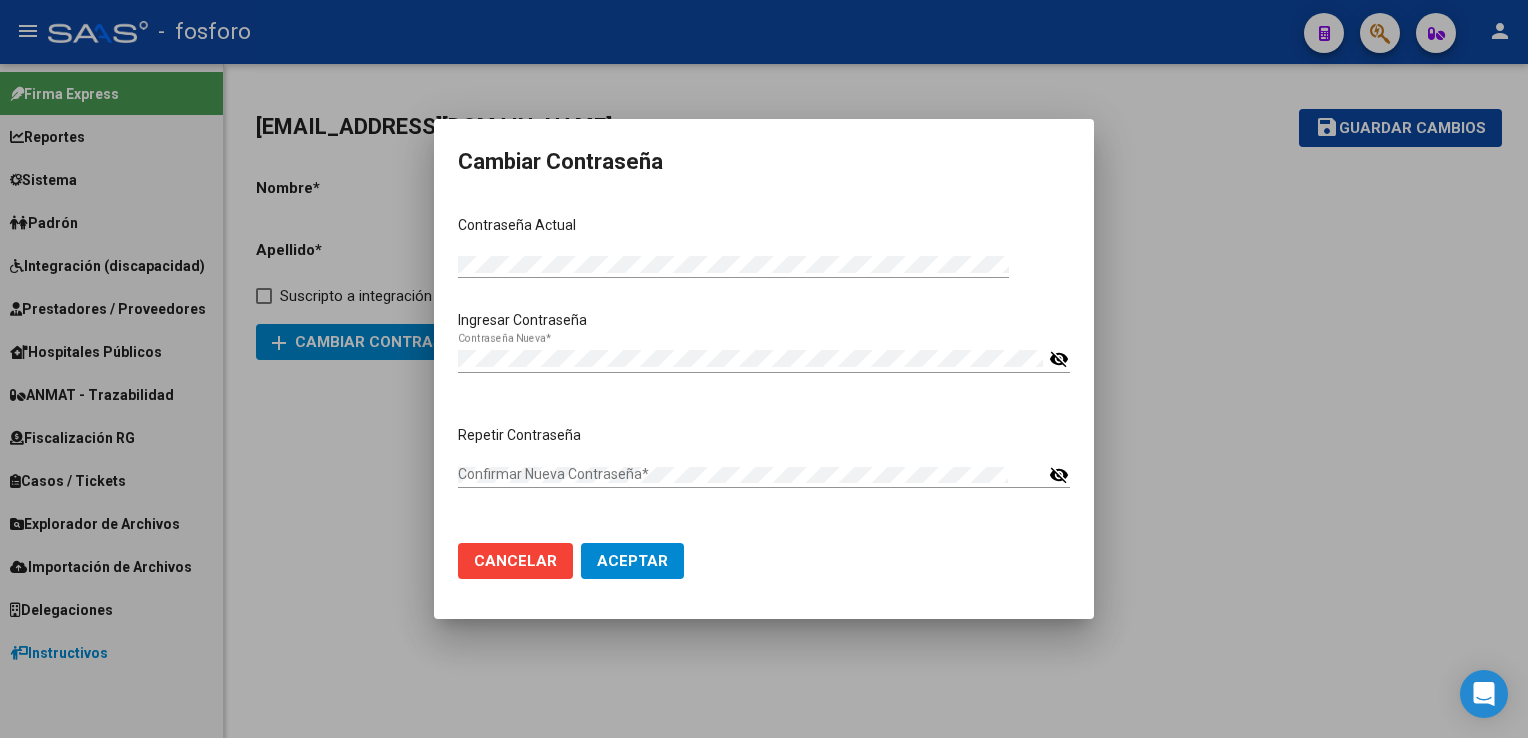 type 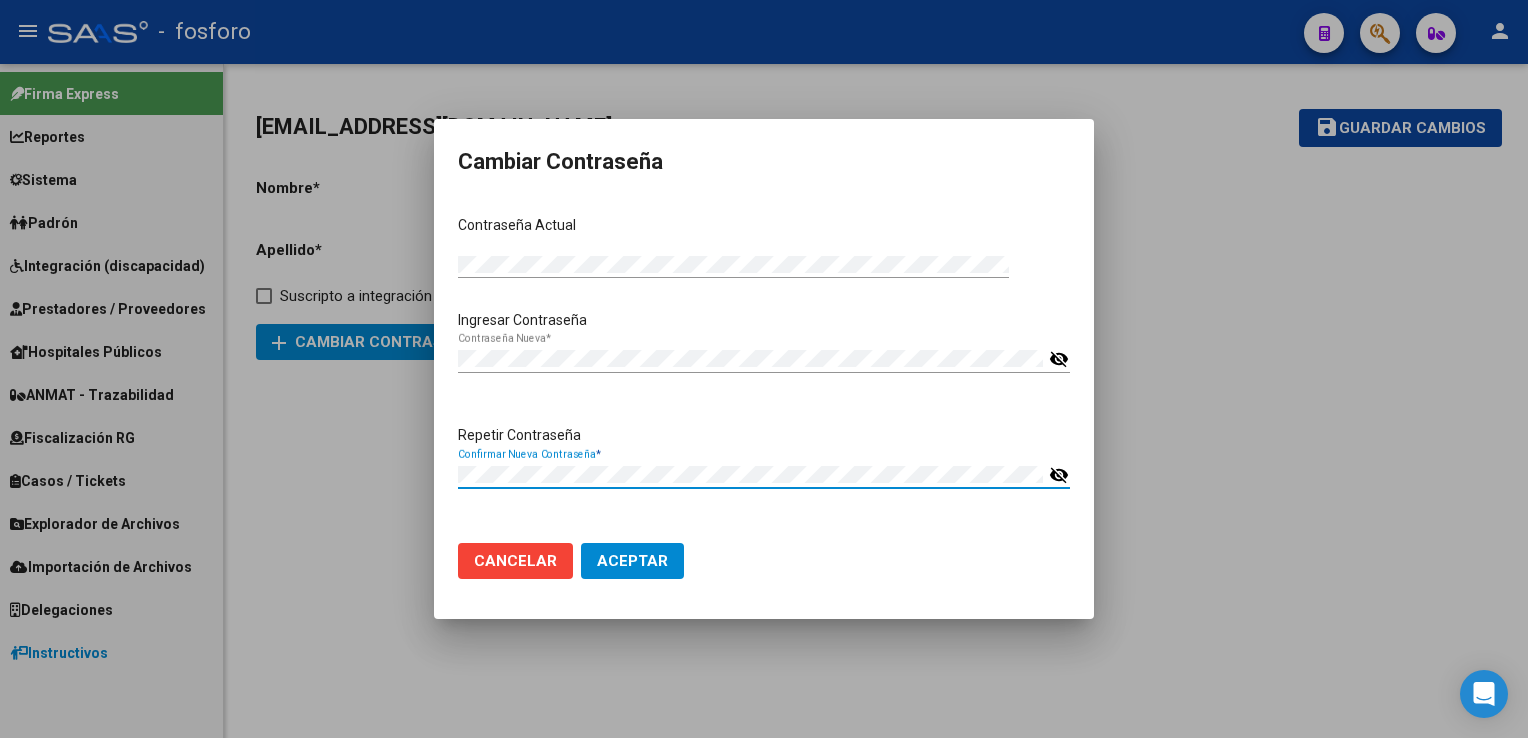 click on "visibility_off" at bounding box center (1059, 475) 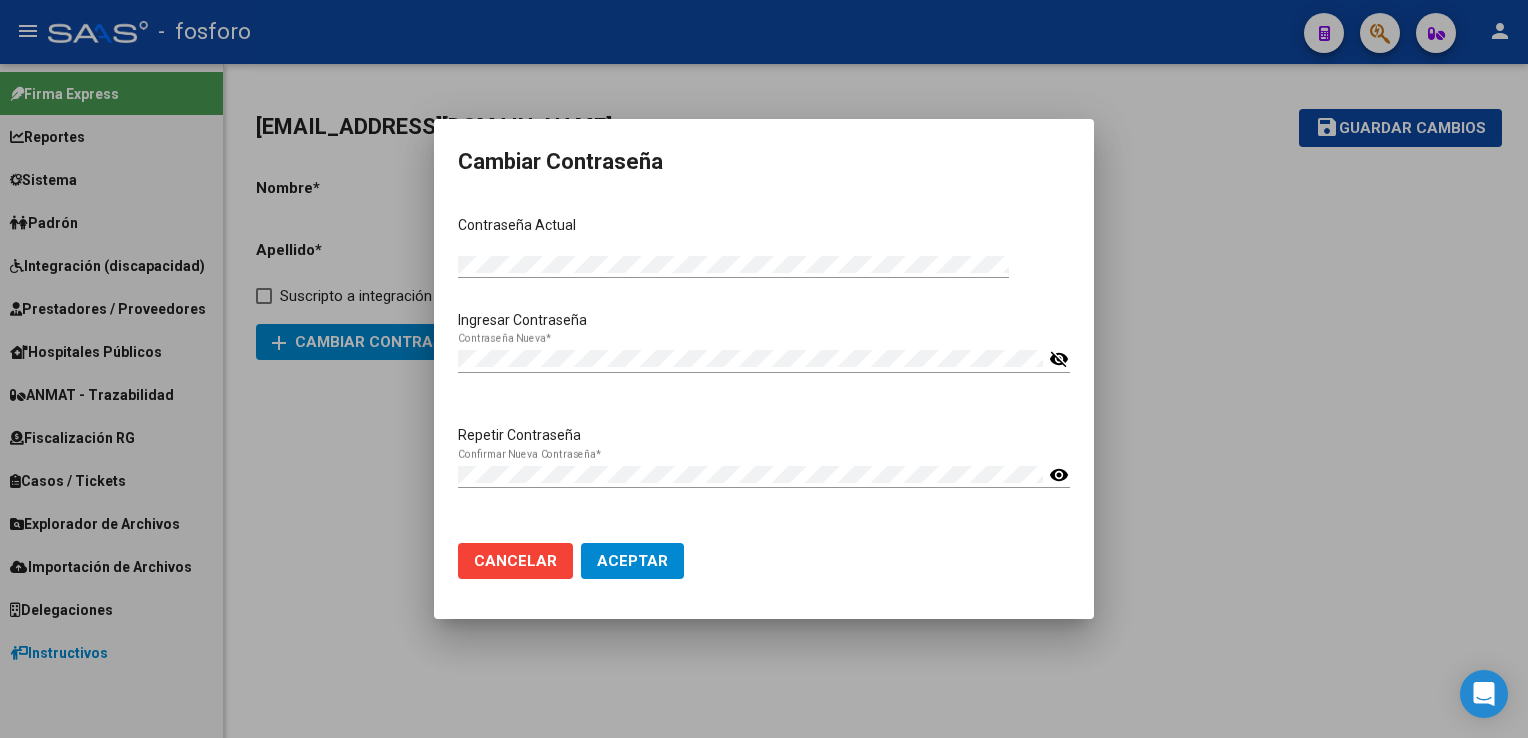 click on "visibility_off" at bounding box center (1059, 359) 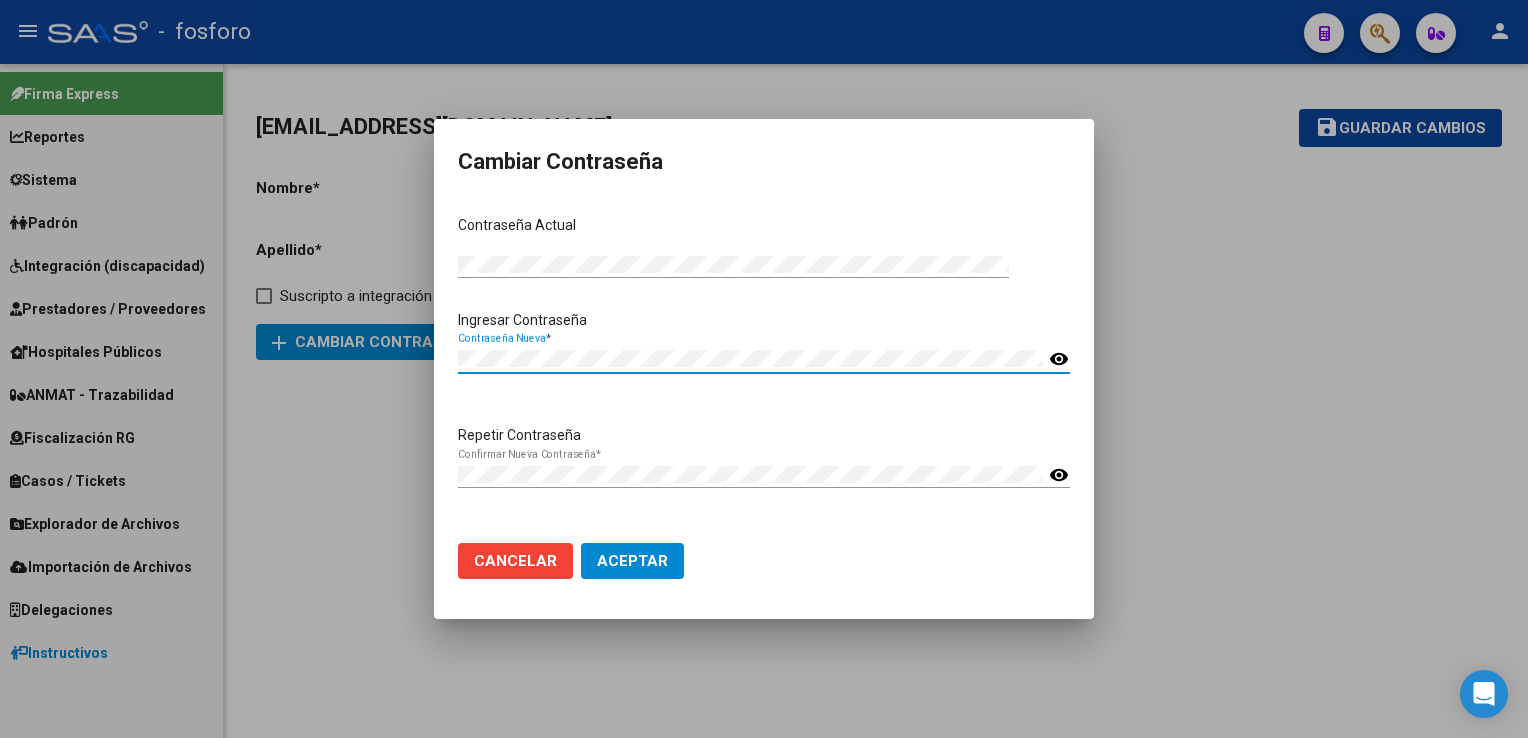 click on "Aceptar" 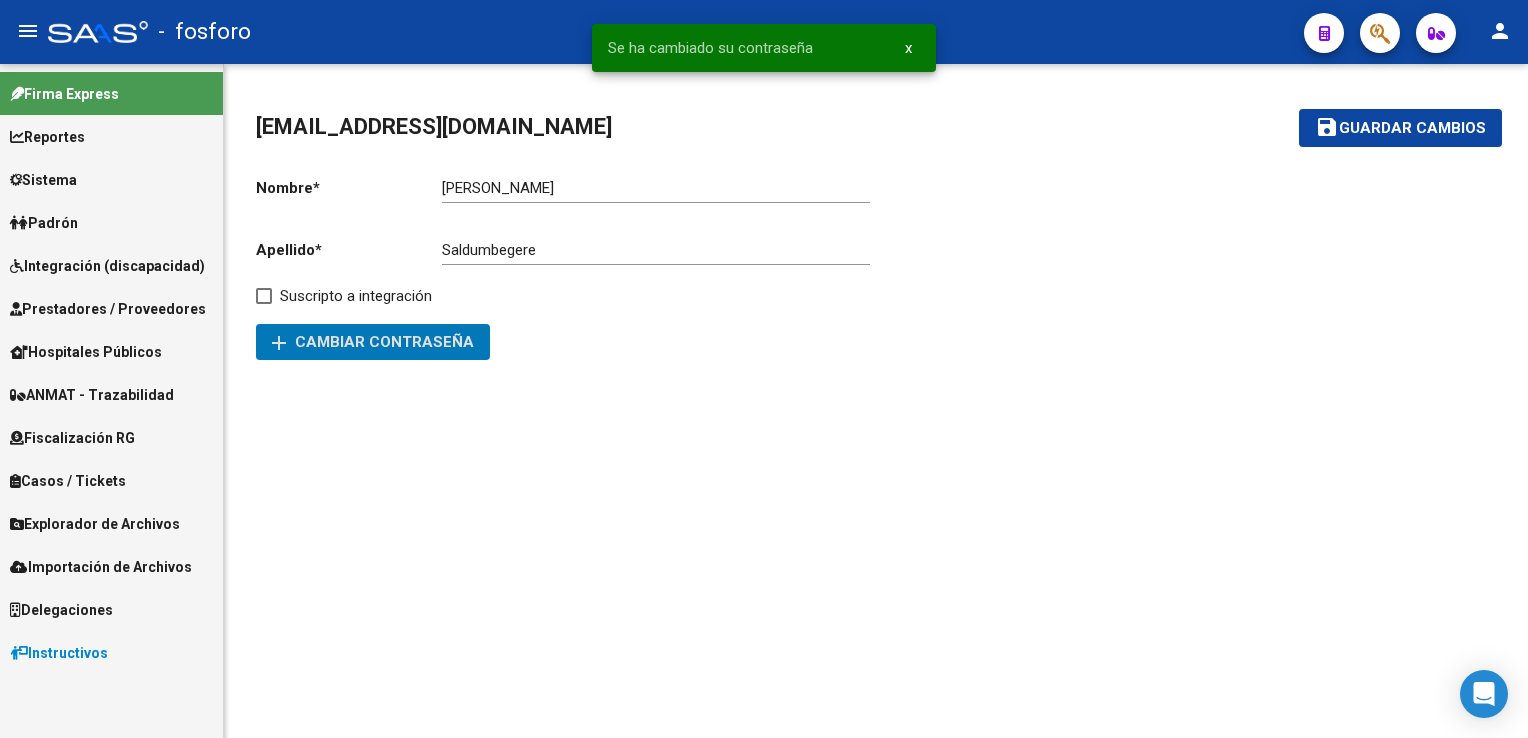 click on "Sistema" at bounding box center (111, 179) 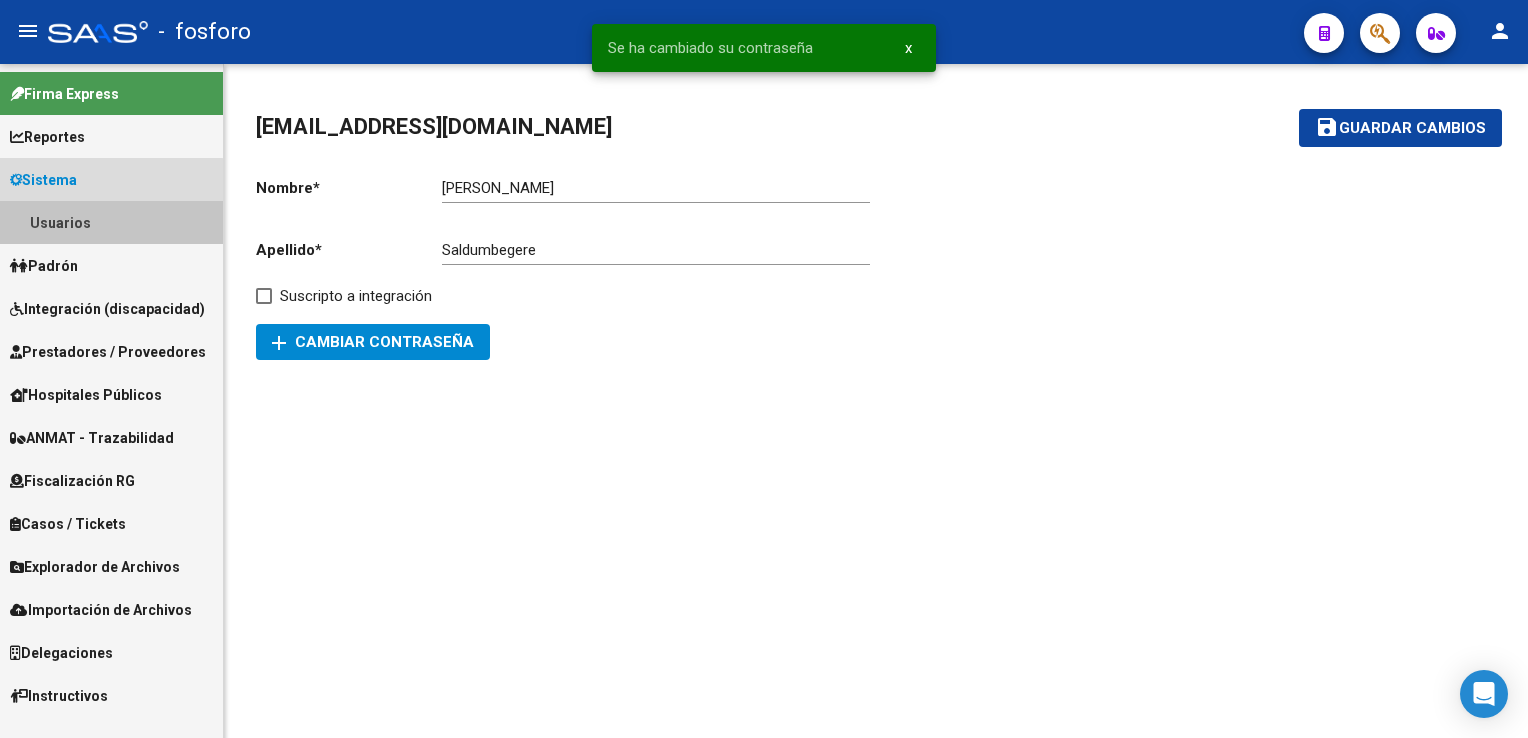 click on "Usuarios" at bounding box center (111, 222) 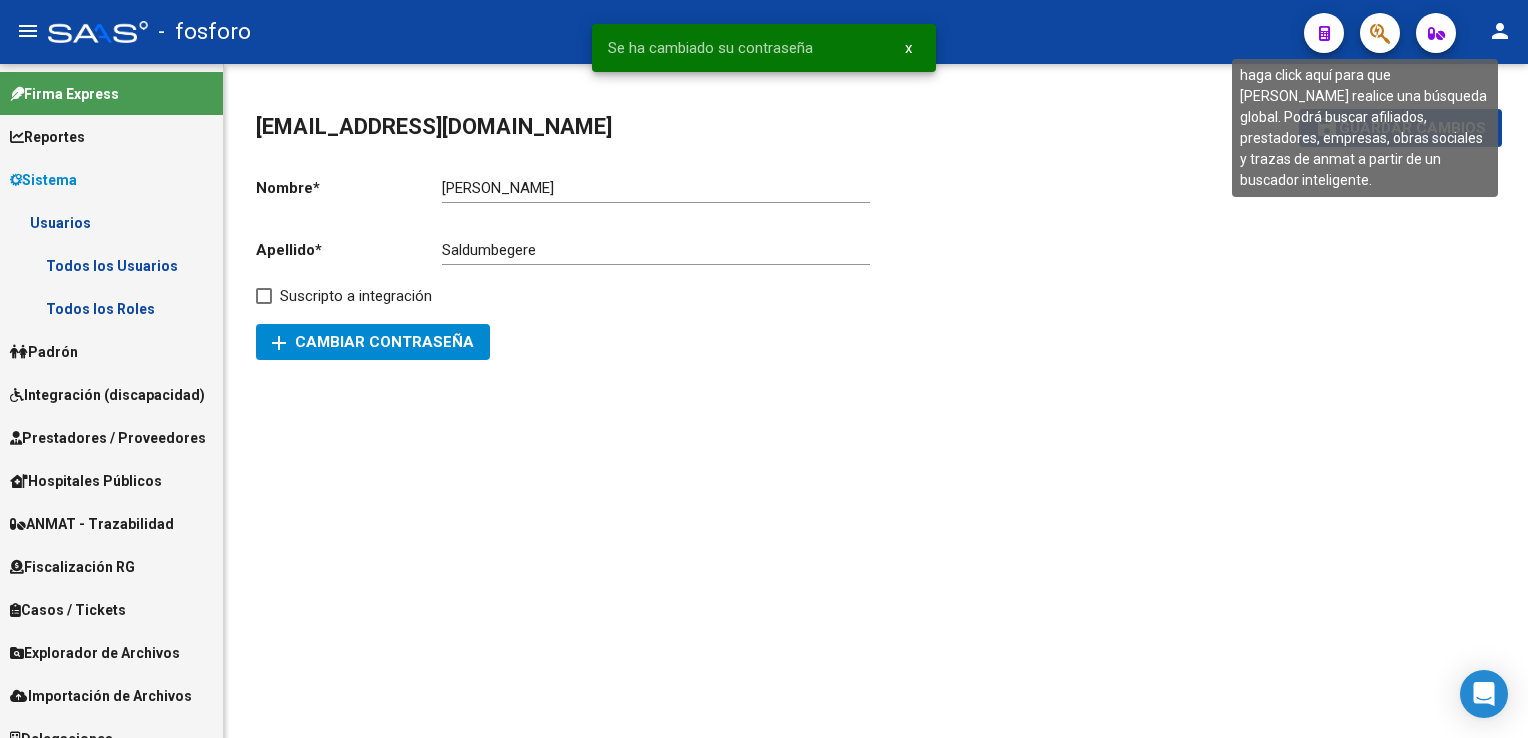 click 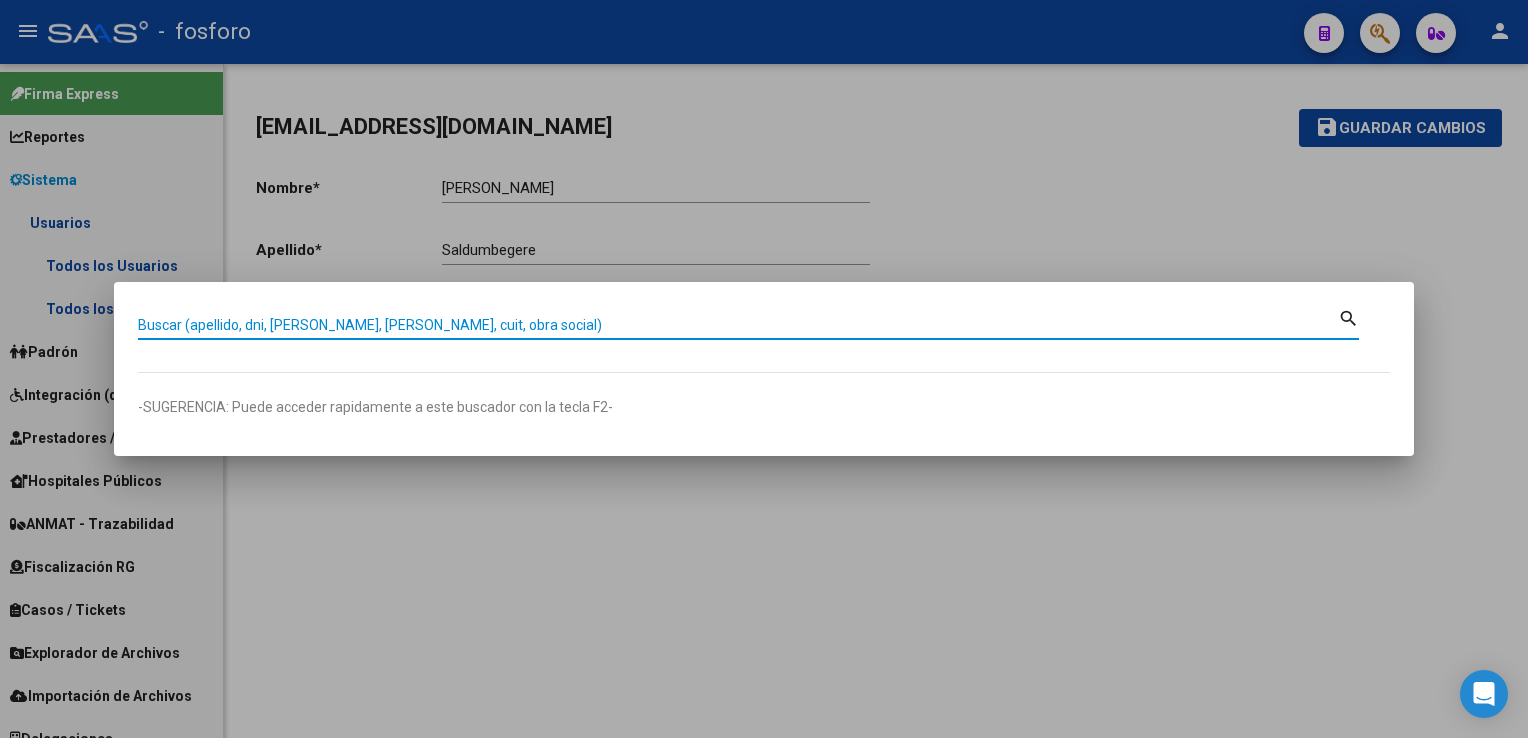 click on "Buscar (apellido, dni, [PERSON_NAME], [PERSON_NAME], cuit, obra social)" at bounding box center (738, 325) 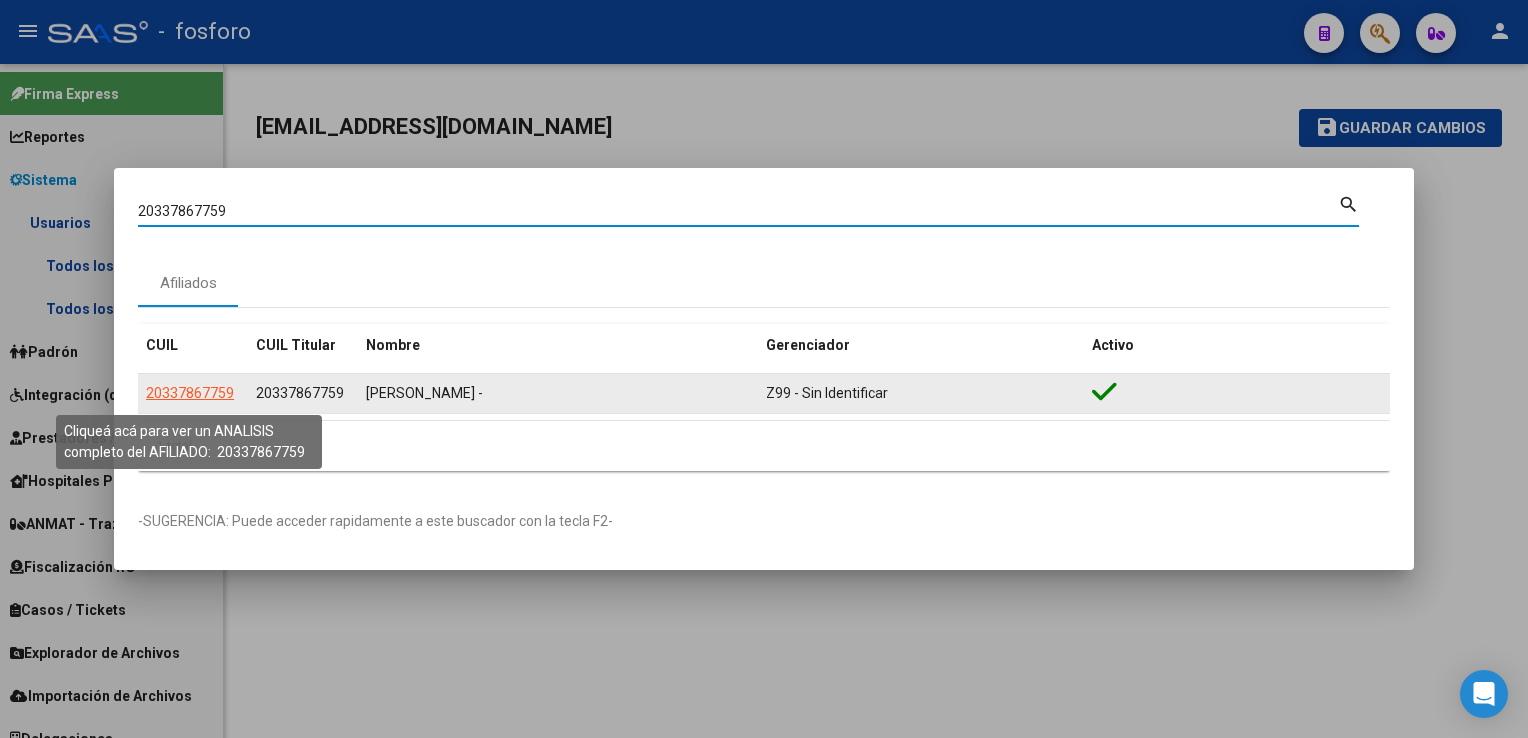 click on "20337867759" 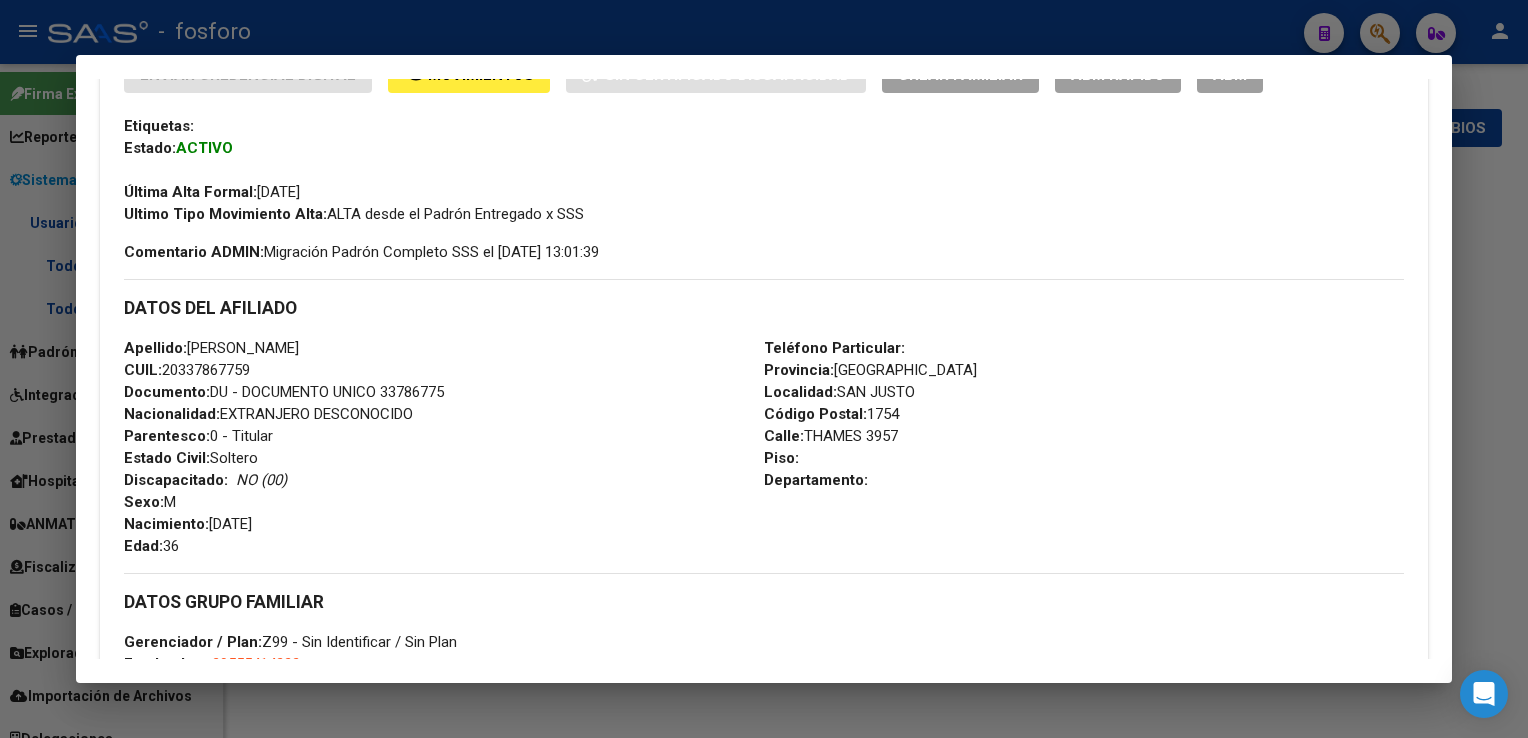 scroll, scrollTop: 800, scrollLeft: 0, axis: vertical 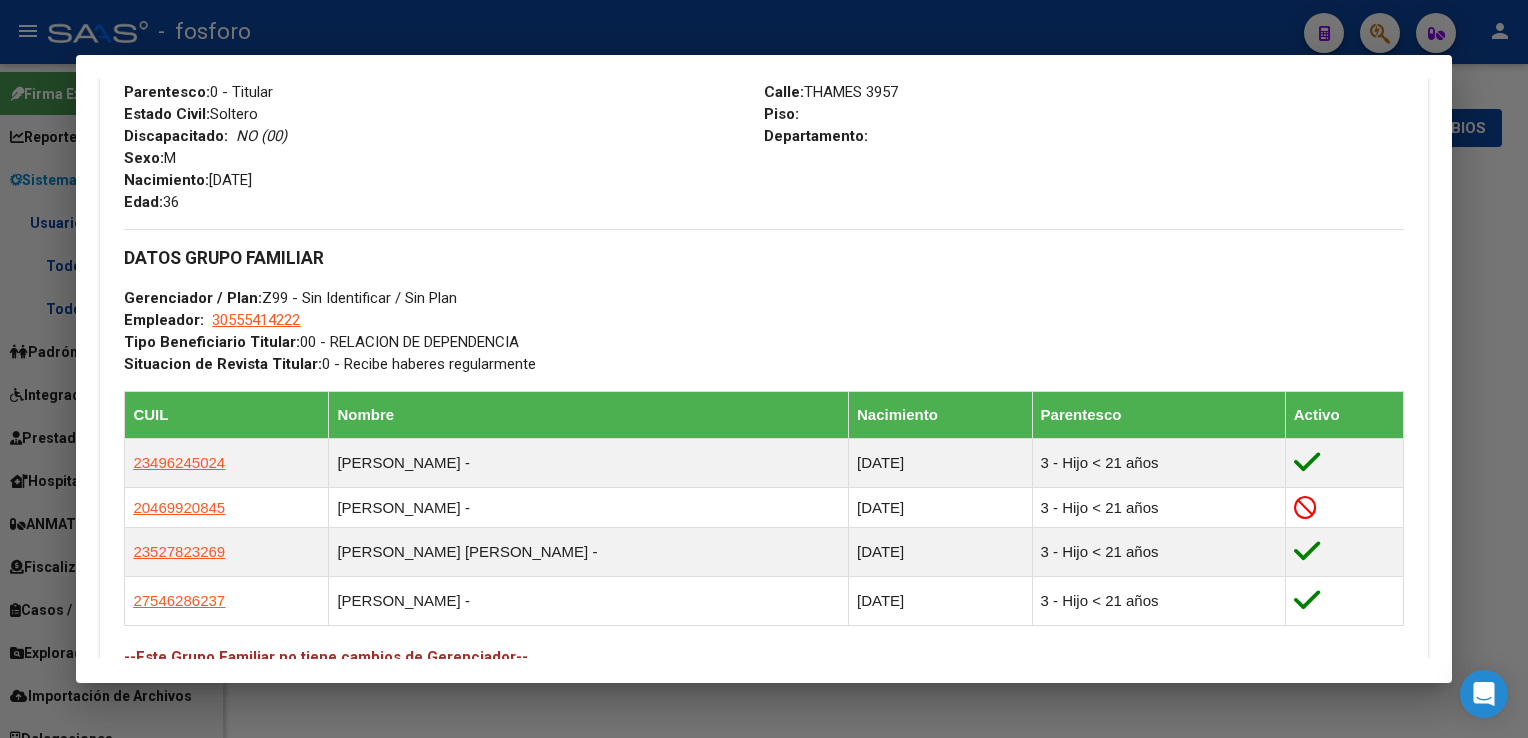 click at bounding box center [764, 369] 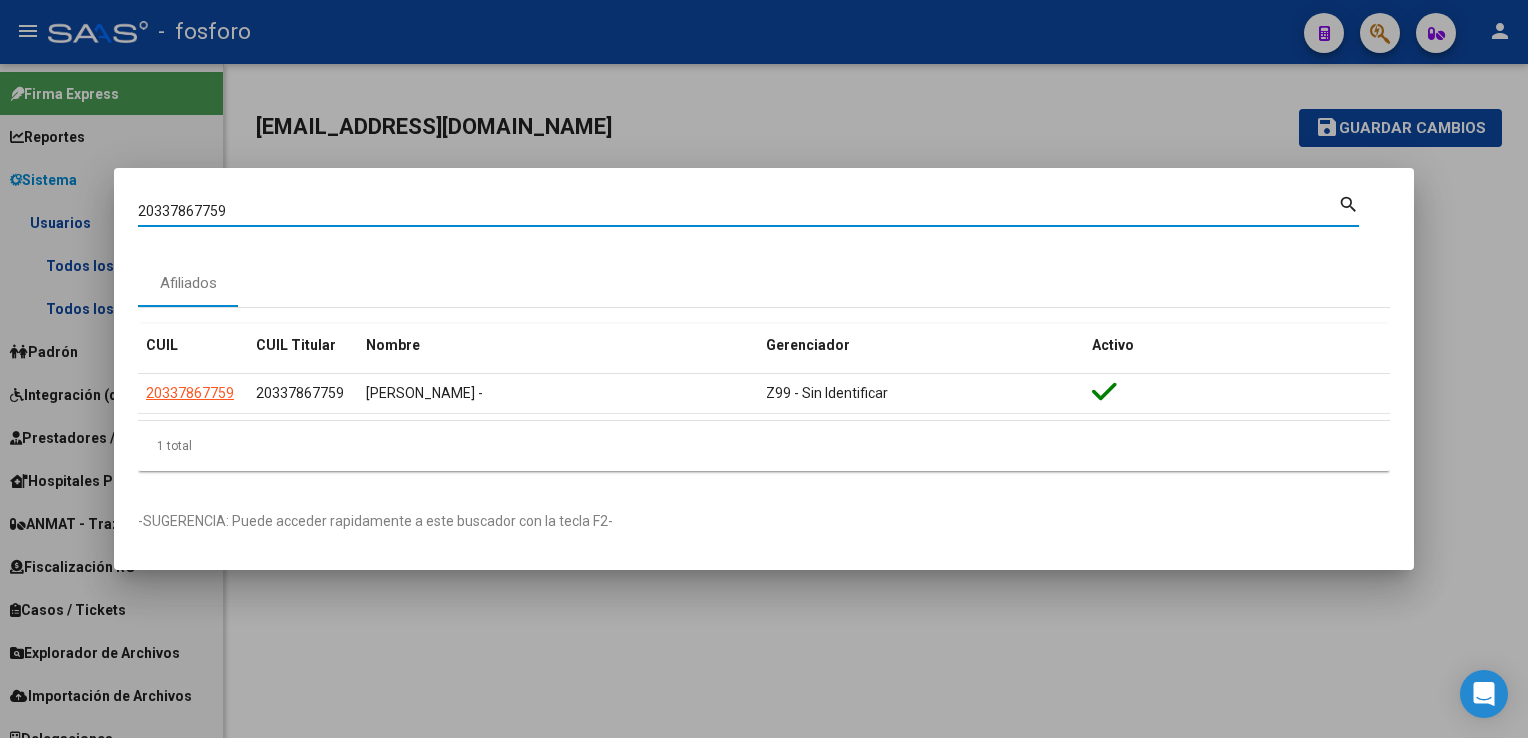 drag, startPoint x: 364, startPoint y: 215, endPoint x: 0, endPoint y: 318, distance: 378.2922 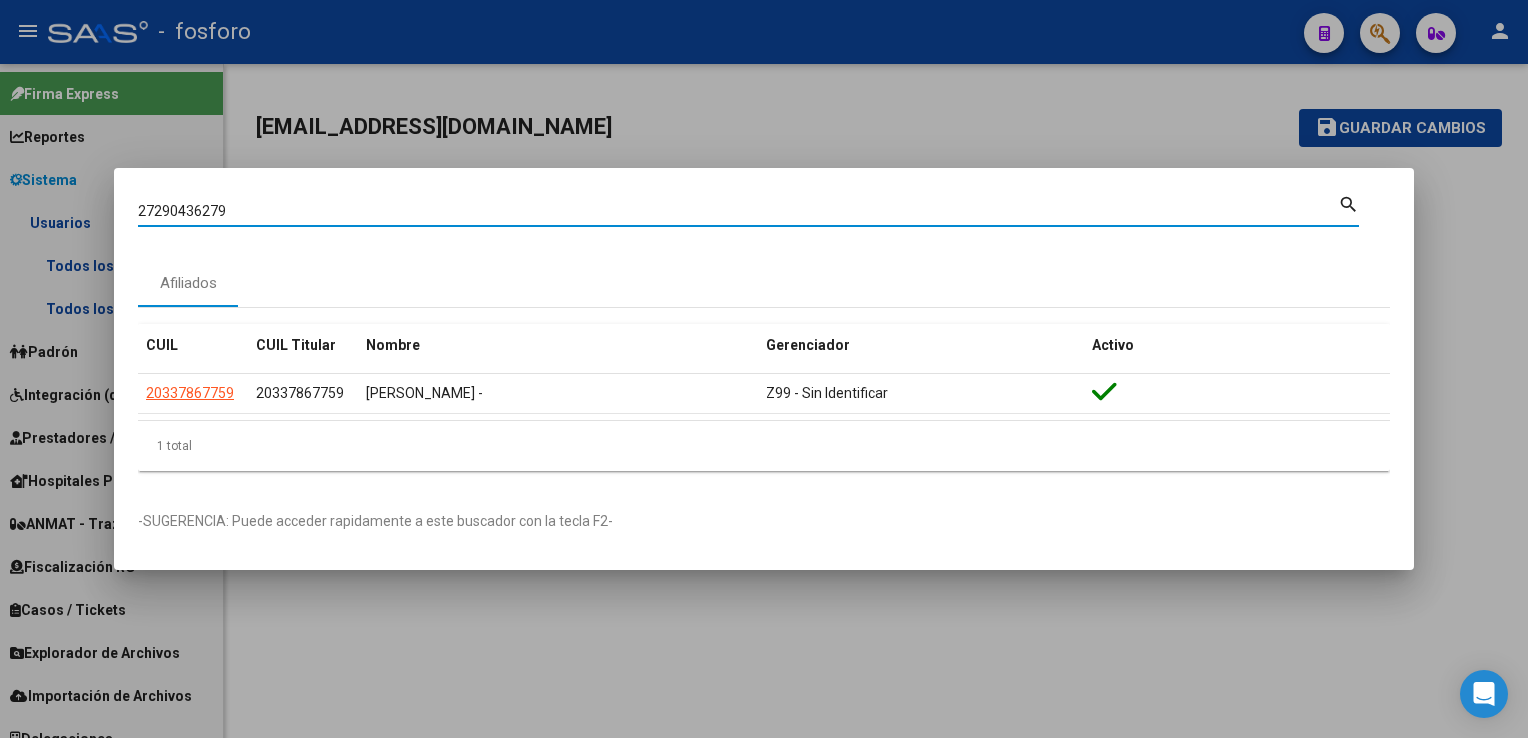 type on "27290436279" 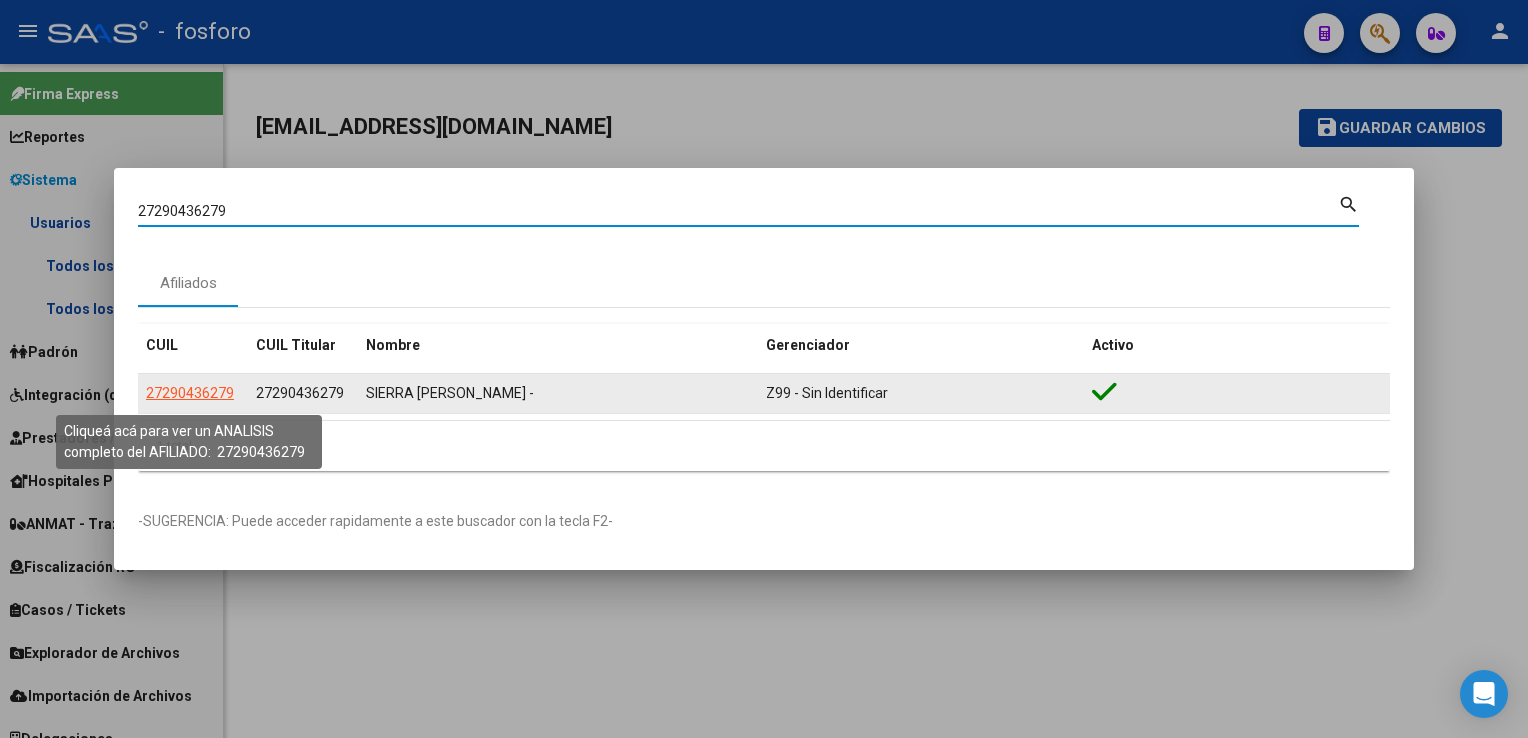 click on "27290436279" 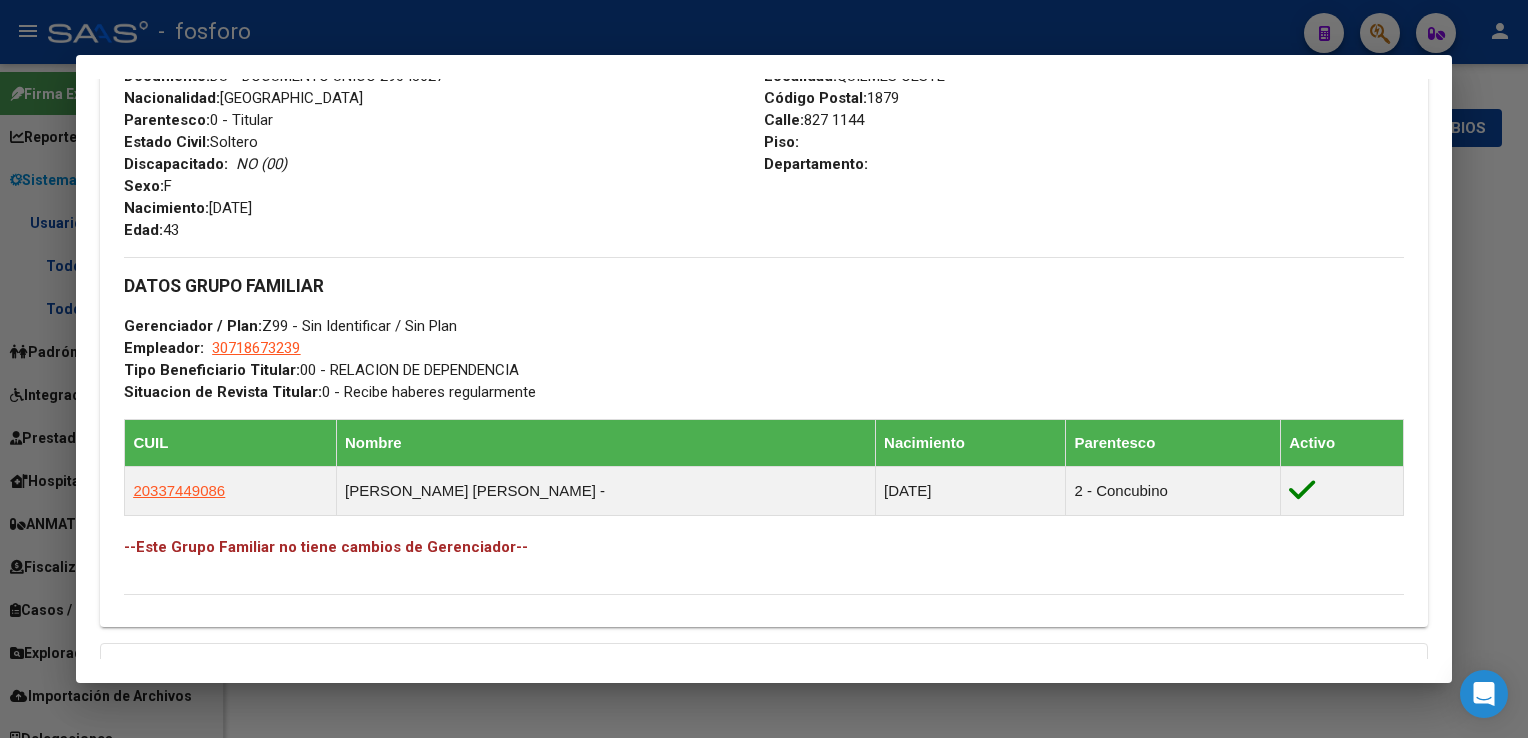scroll, scrollTop: 800, scrollLeft: 0, axis: vertical 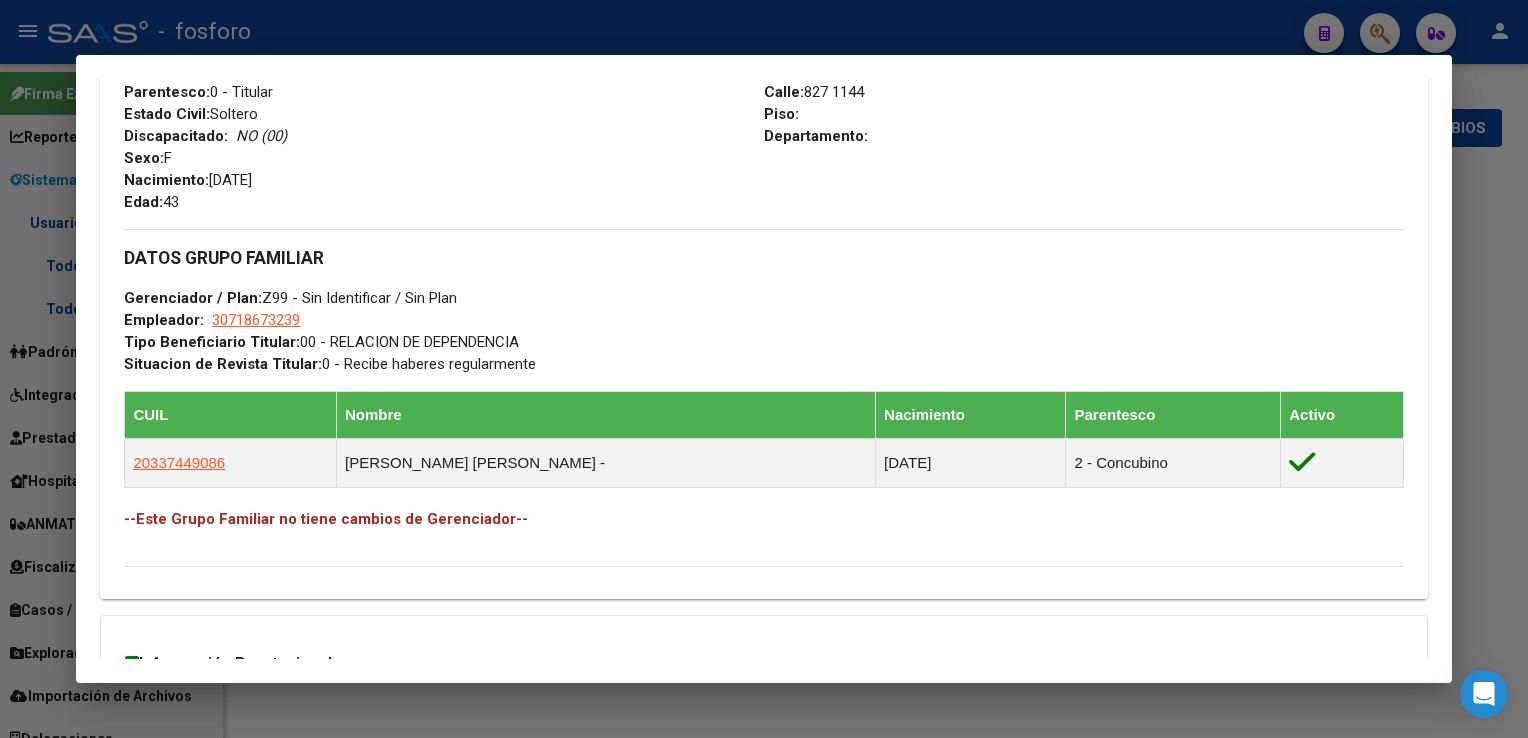 click at bounding box center (764, 369) 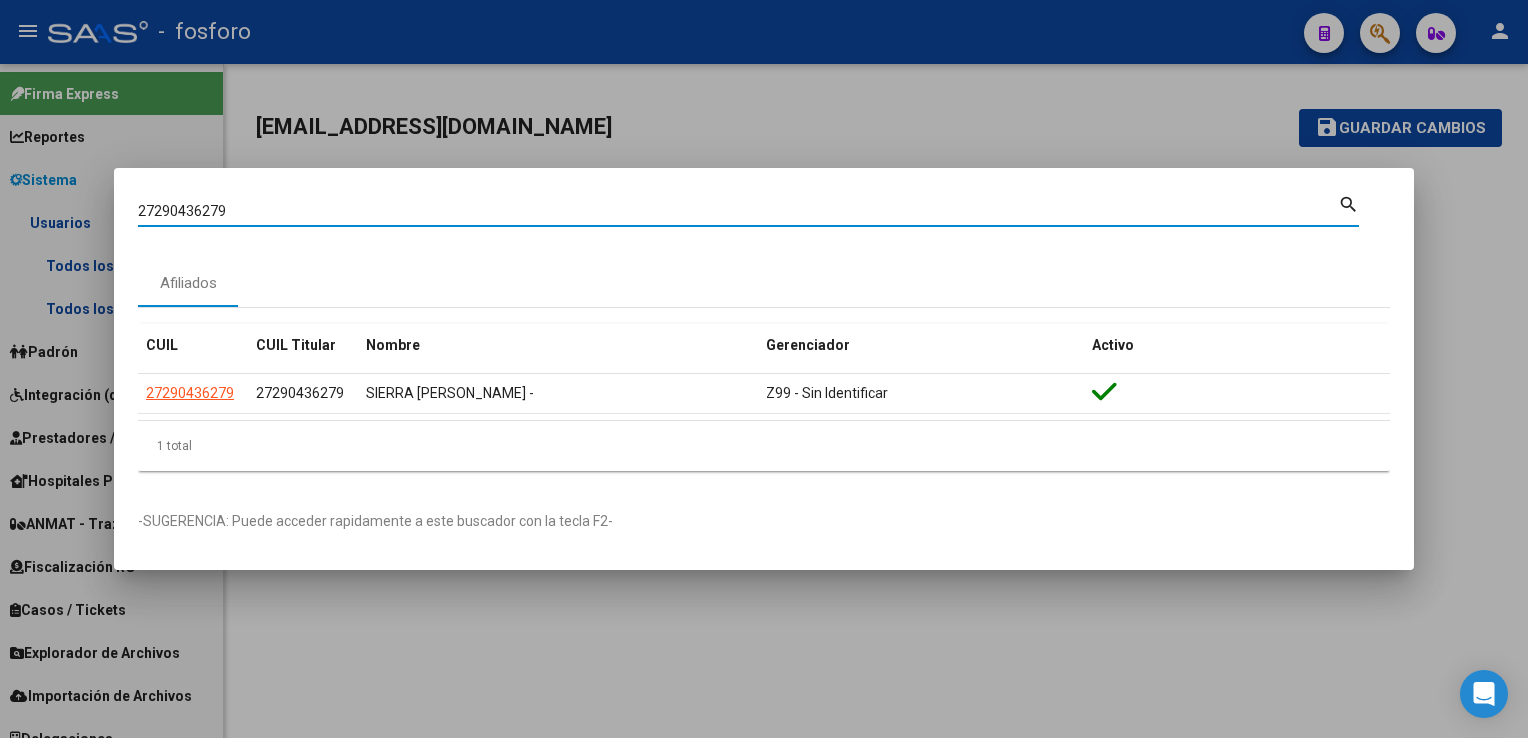 drag, startPoint x: 248, startPoint y: 218, endPoint x: 2, endPoint y: 249, distance: 247.94556 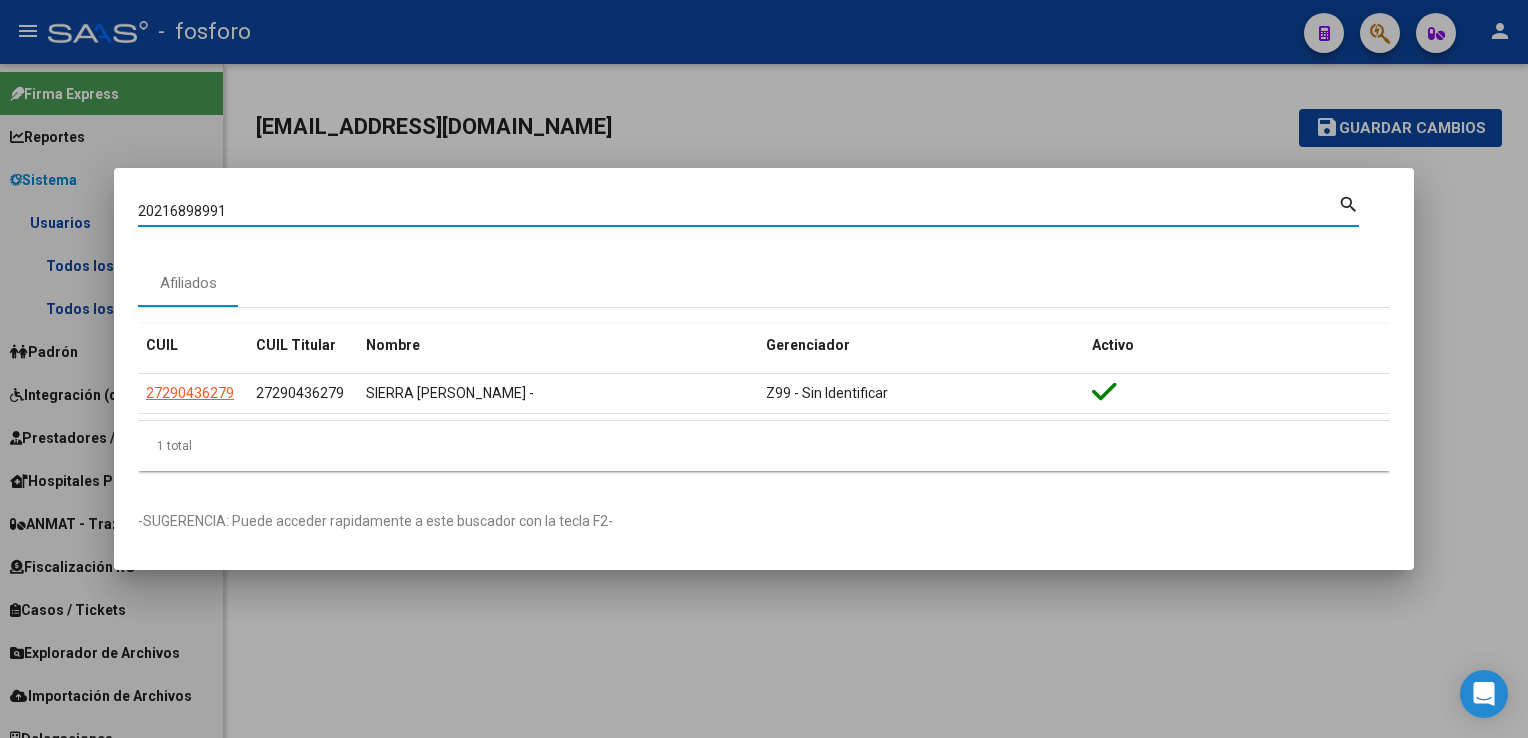 type on "20216898991" 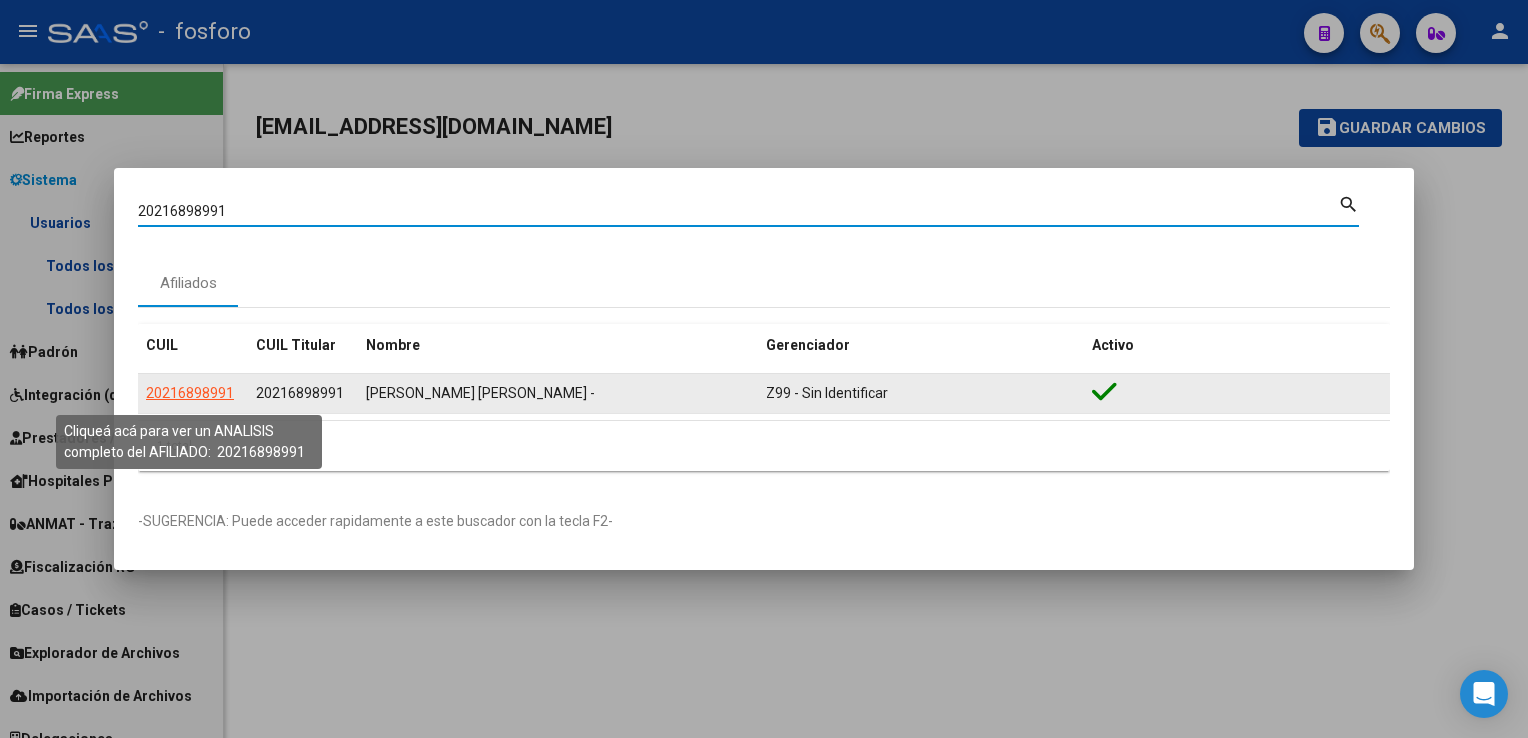 click on "20216898991" 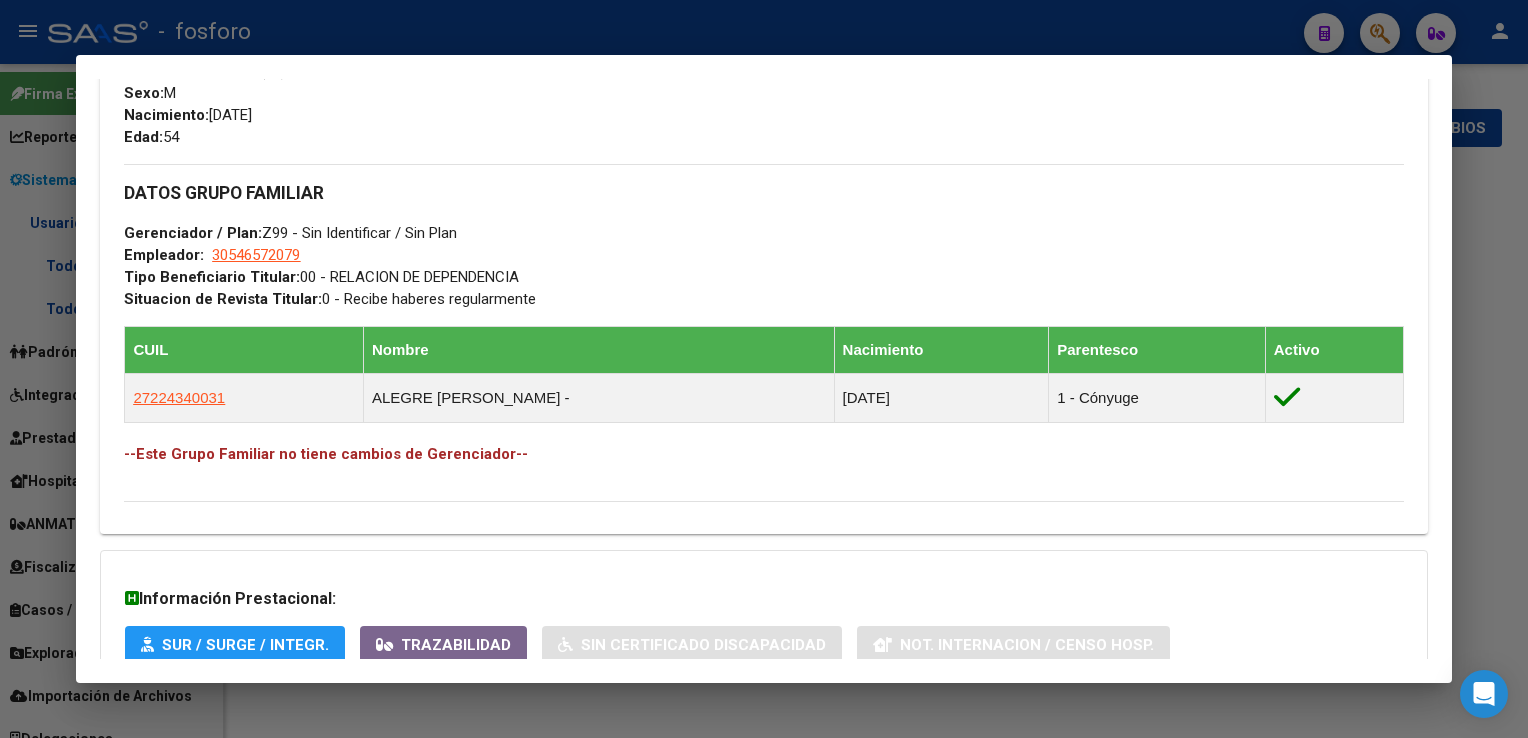 scroll, scrollTop: 900, scrollLeft: 0, axis: vertical 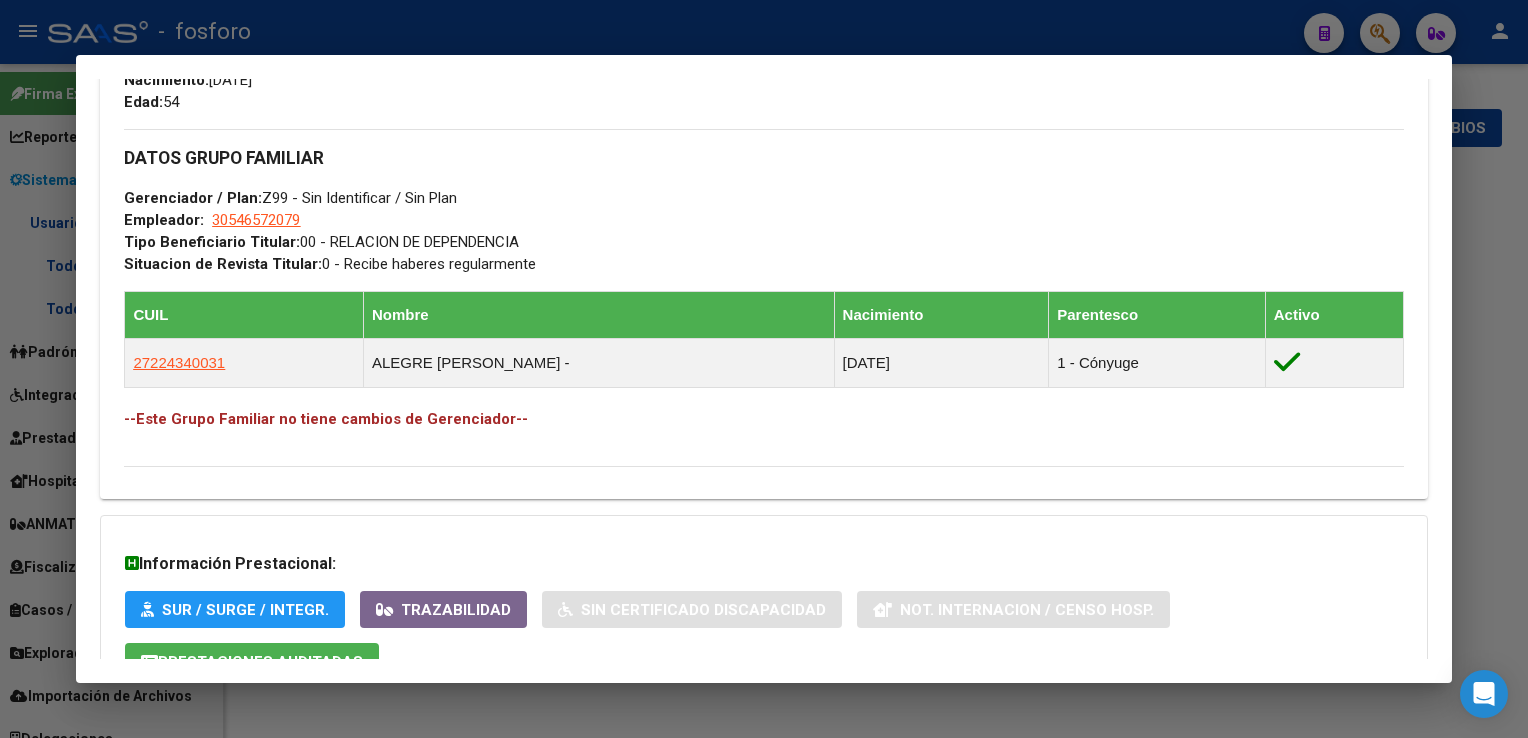 click at bounding box center (764, 369) 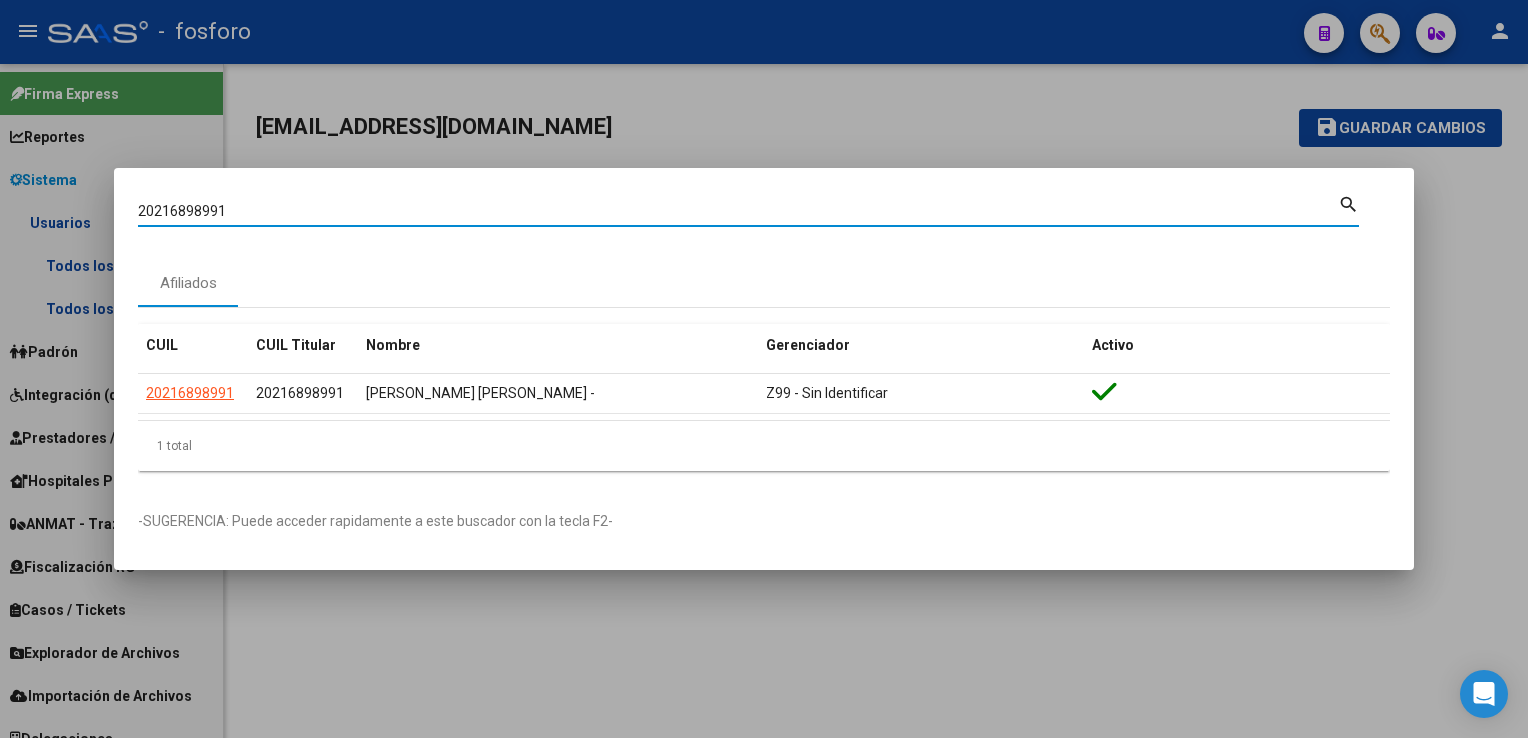 drag, startPoint x: 359, startPoint y: 204, endPoint x: 0, endPoint y: 230, distance: 359.94028 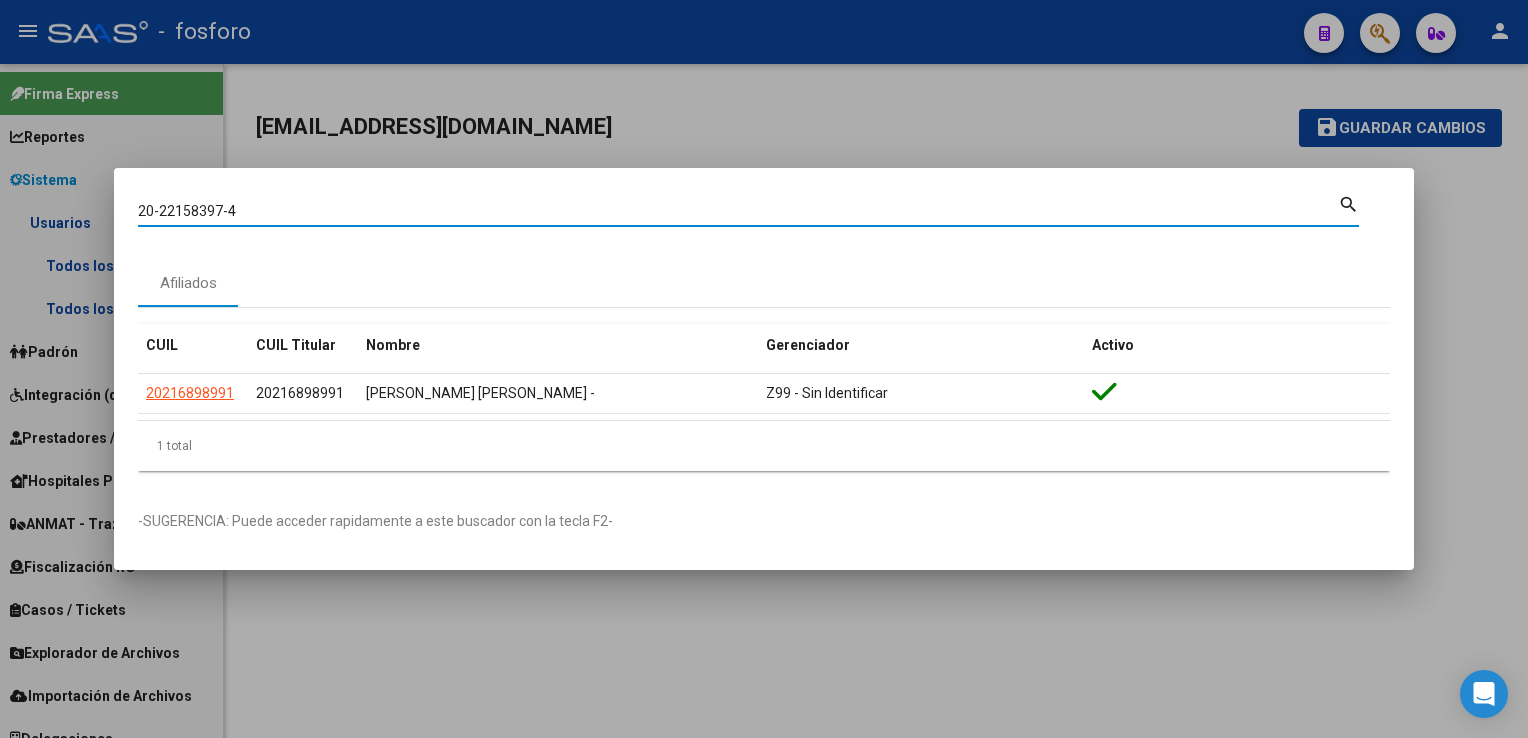 type on "20221583974" 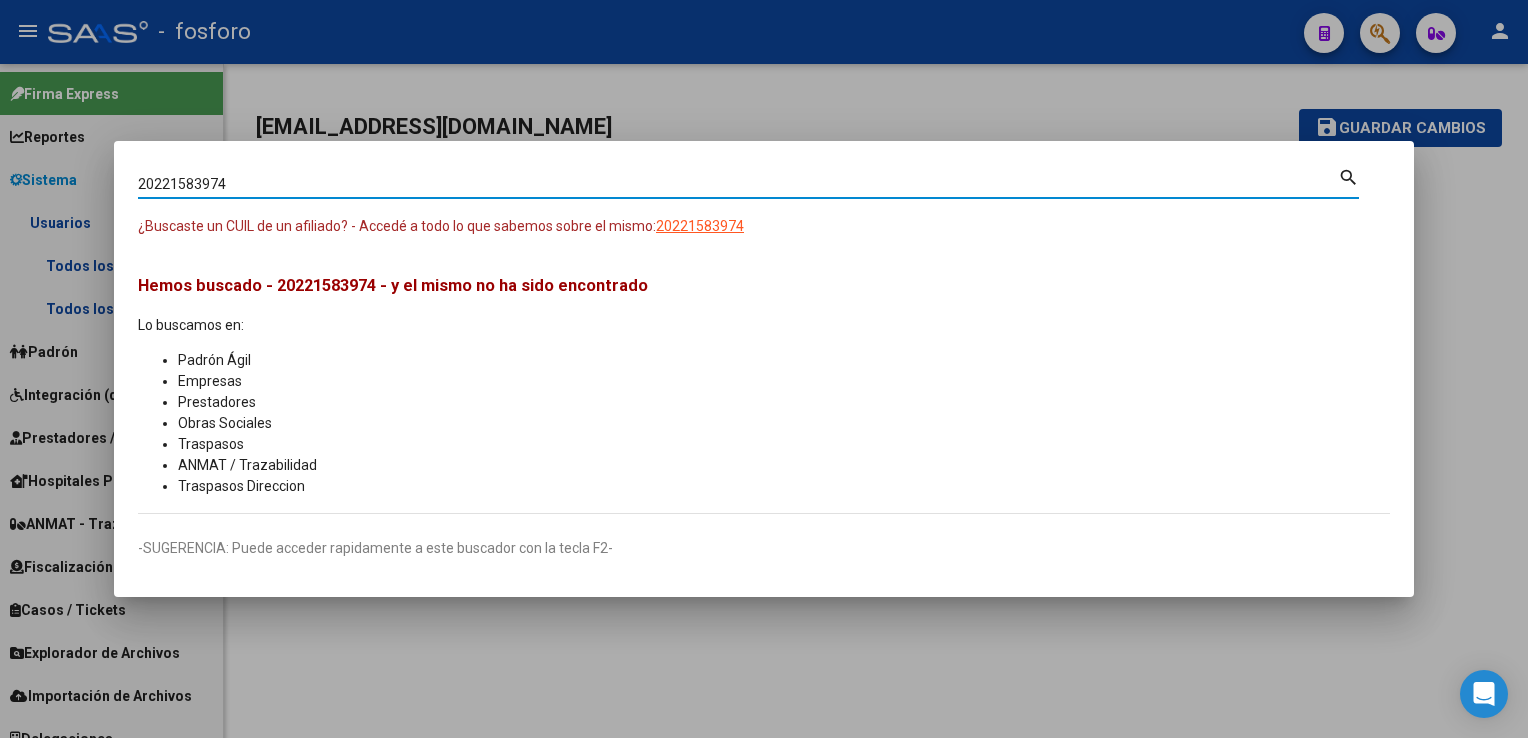 click at bounding box center (764, 369) 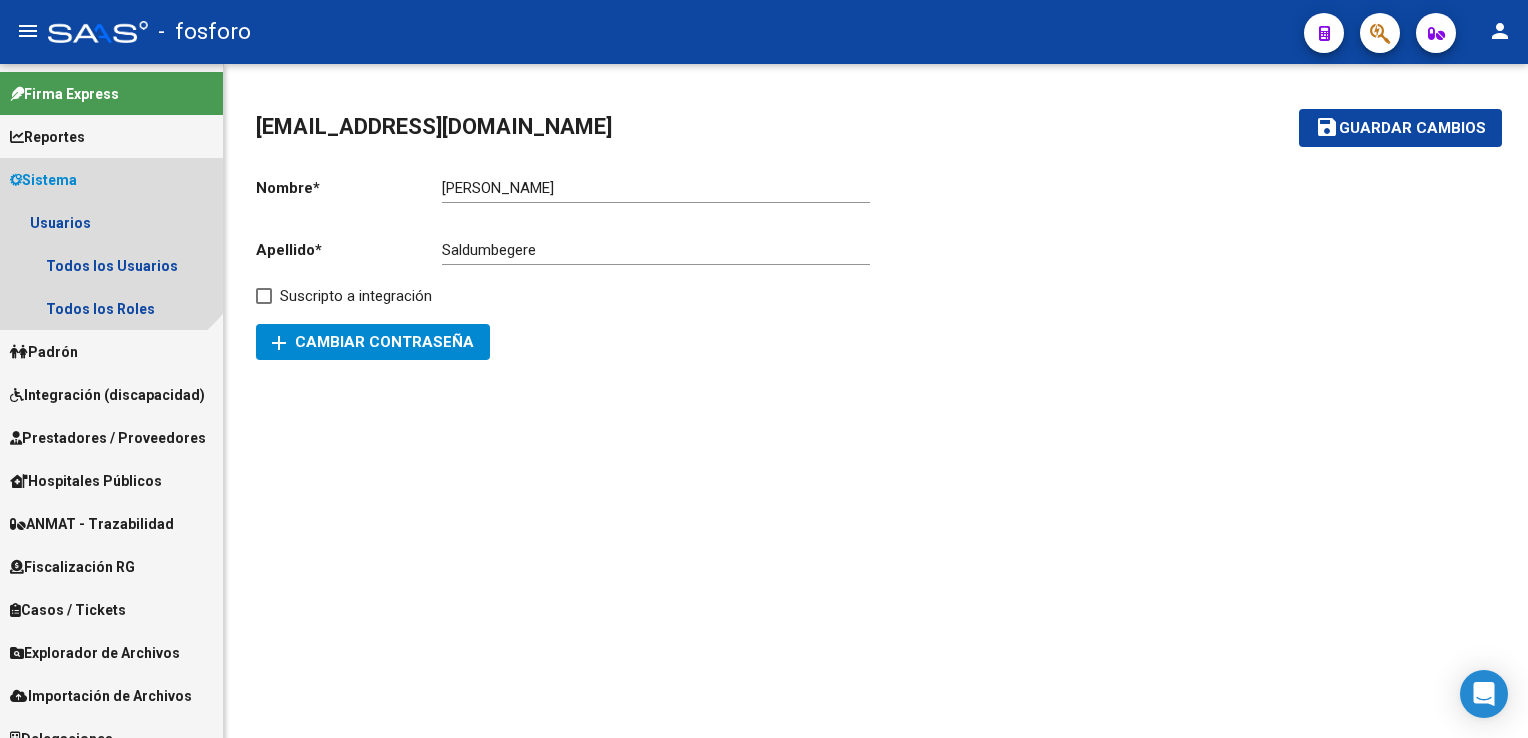 click on "Sistema" at bounding box center (43, 180) 